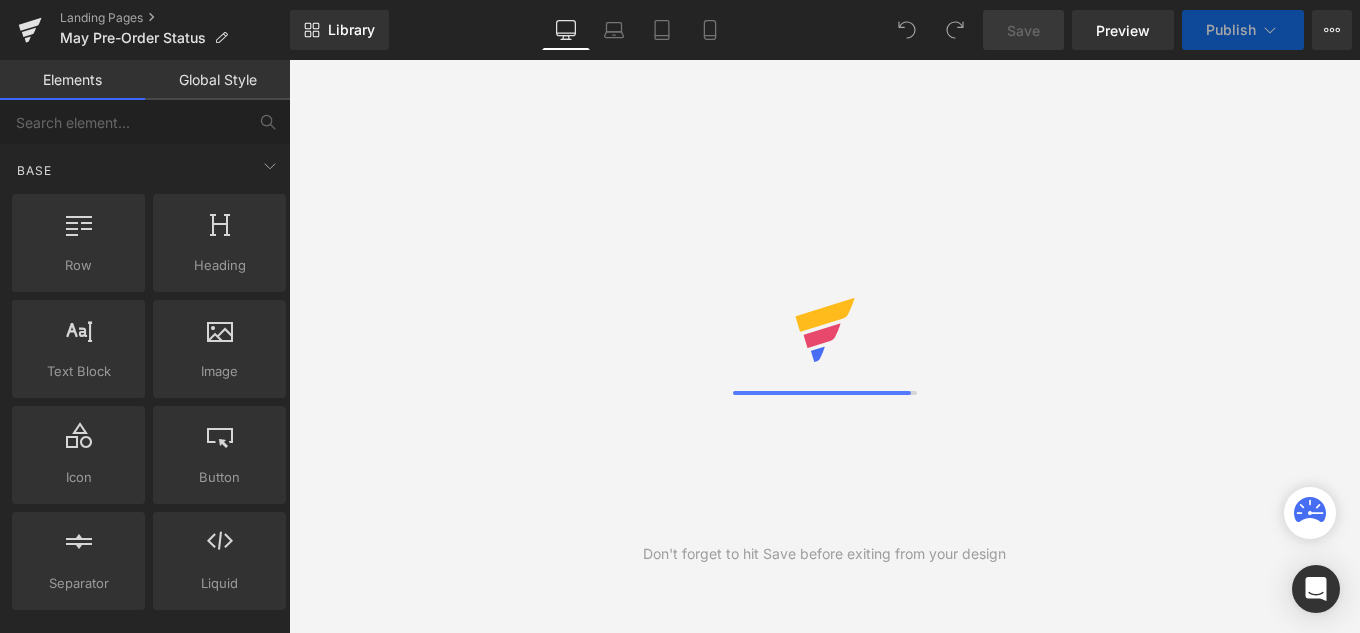 scroll, scrollTop: 0, scrollLeft: 0, axis: both 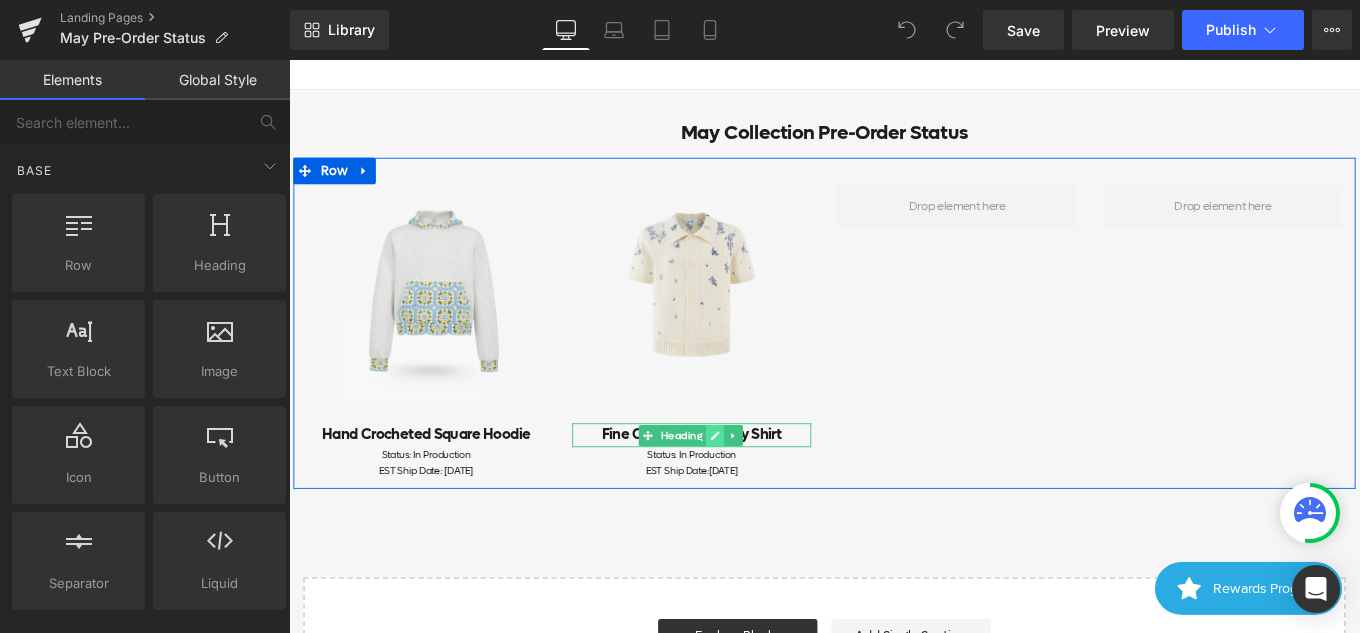 click at bounding box center (771, 485) 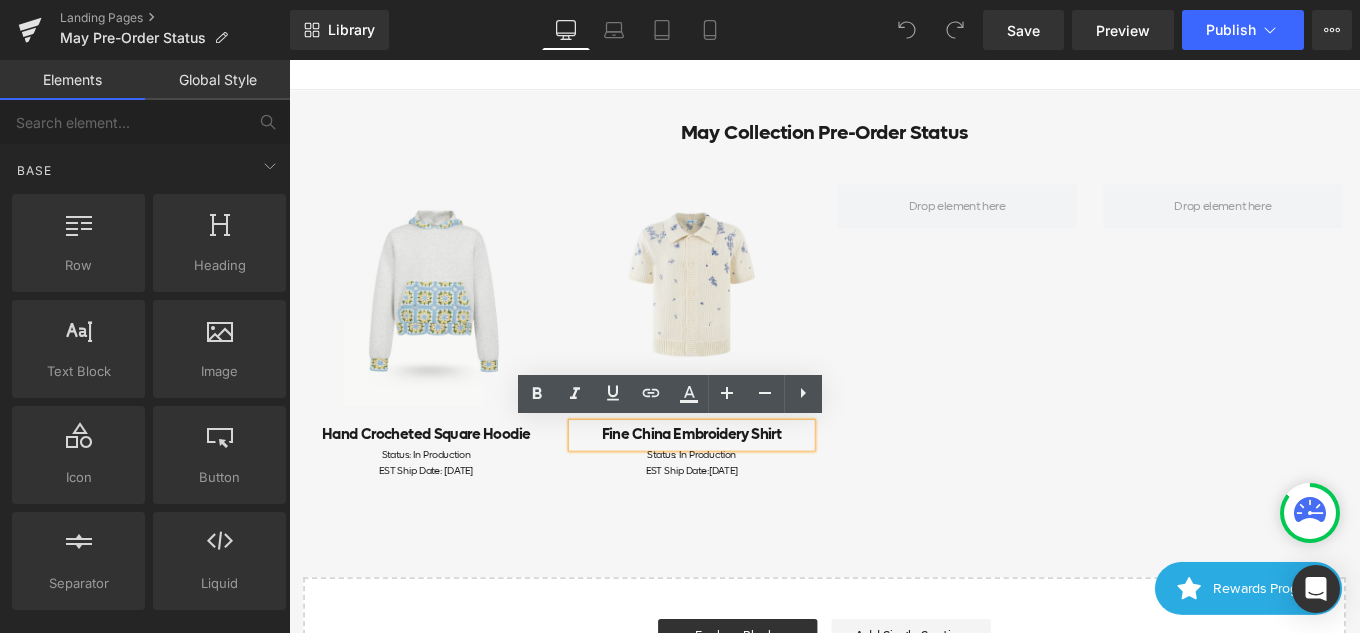 click on "Fine China Embroidery Shirt" at bounding box center (744, 484) 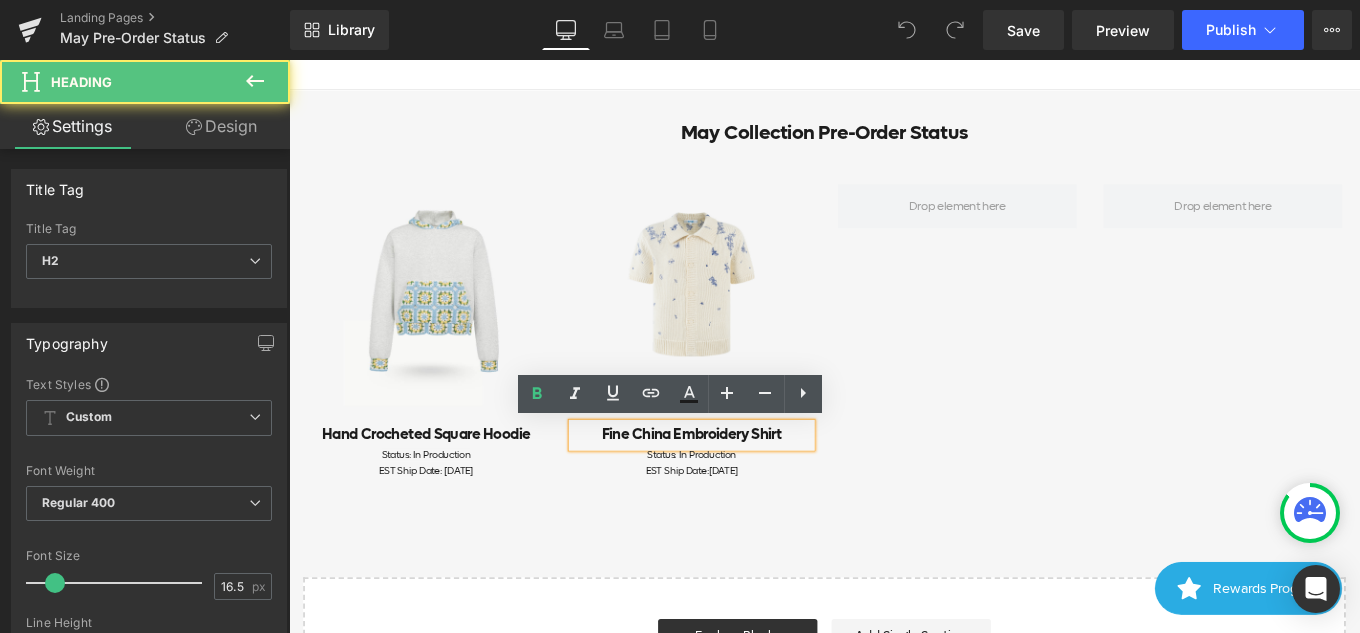click on "Fine China Embroidery Shirt" at bounding box center (744, 484) 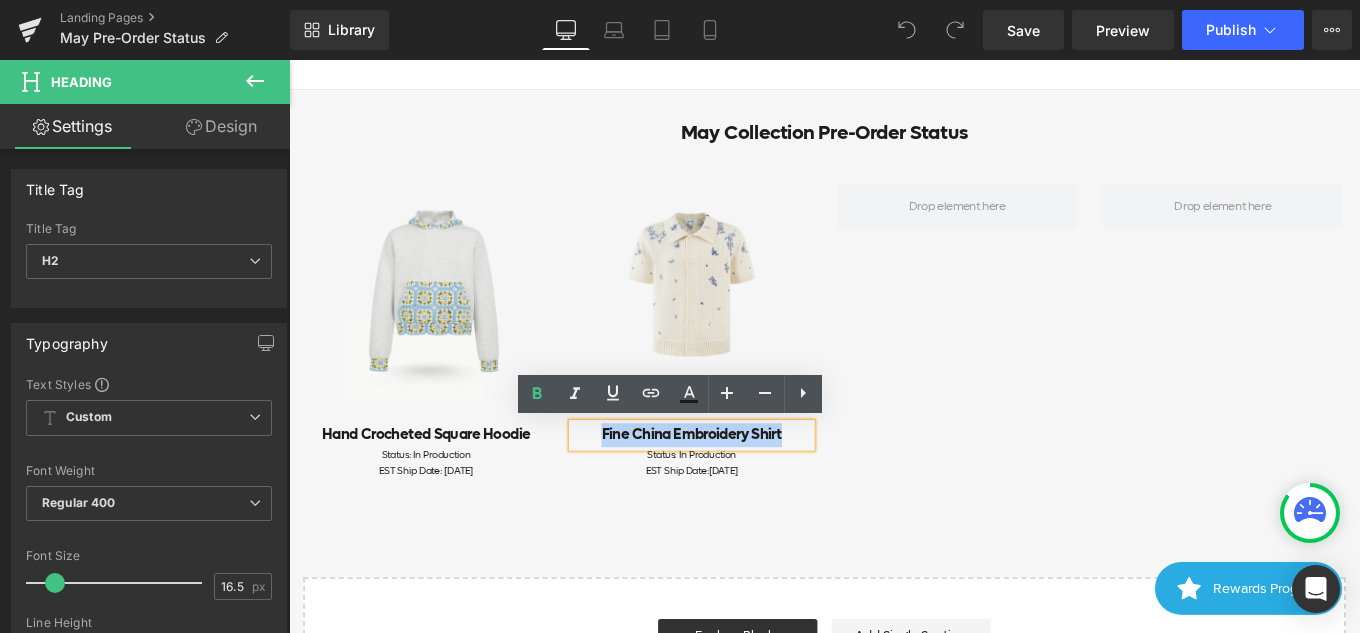 drag, startPoint x: 632, startPoint y: 479, endPoint x: 840, endPoint y: 478, distance: 208.00241 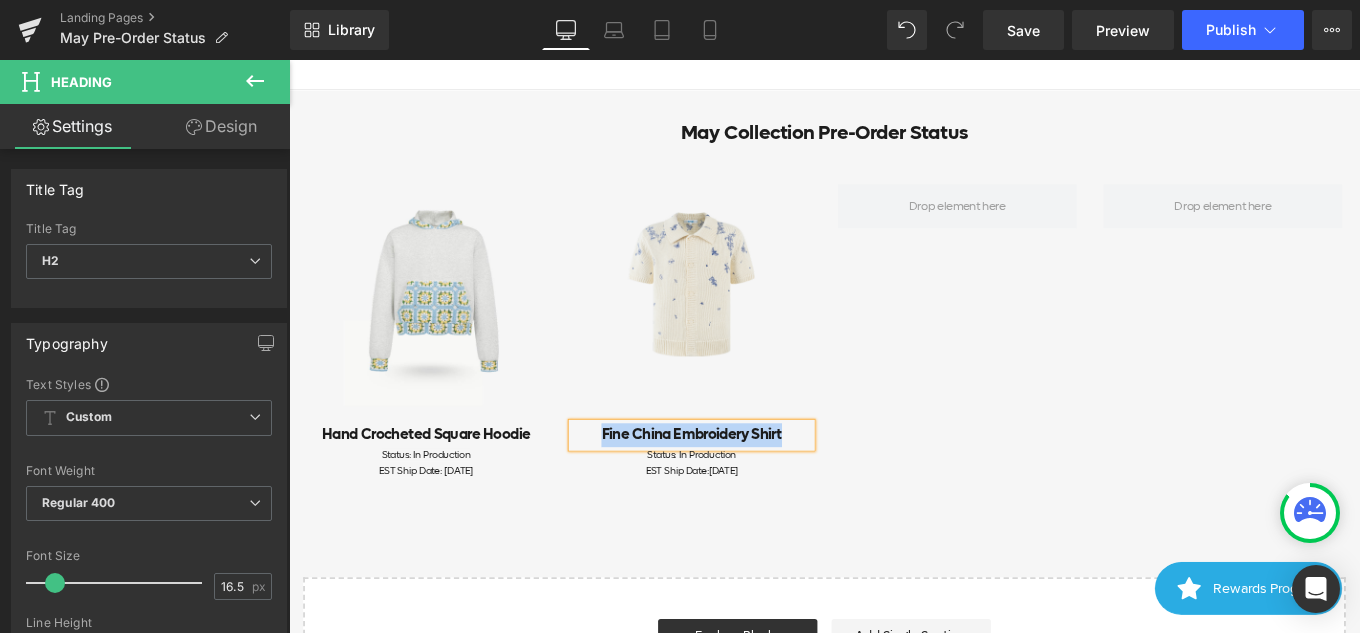 drag, startPoint x: 841, startPoint y: 481, endPoint x: 636, endPoint y: 478, distance: 205.02196 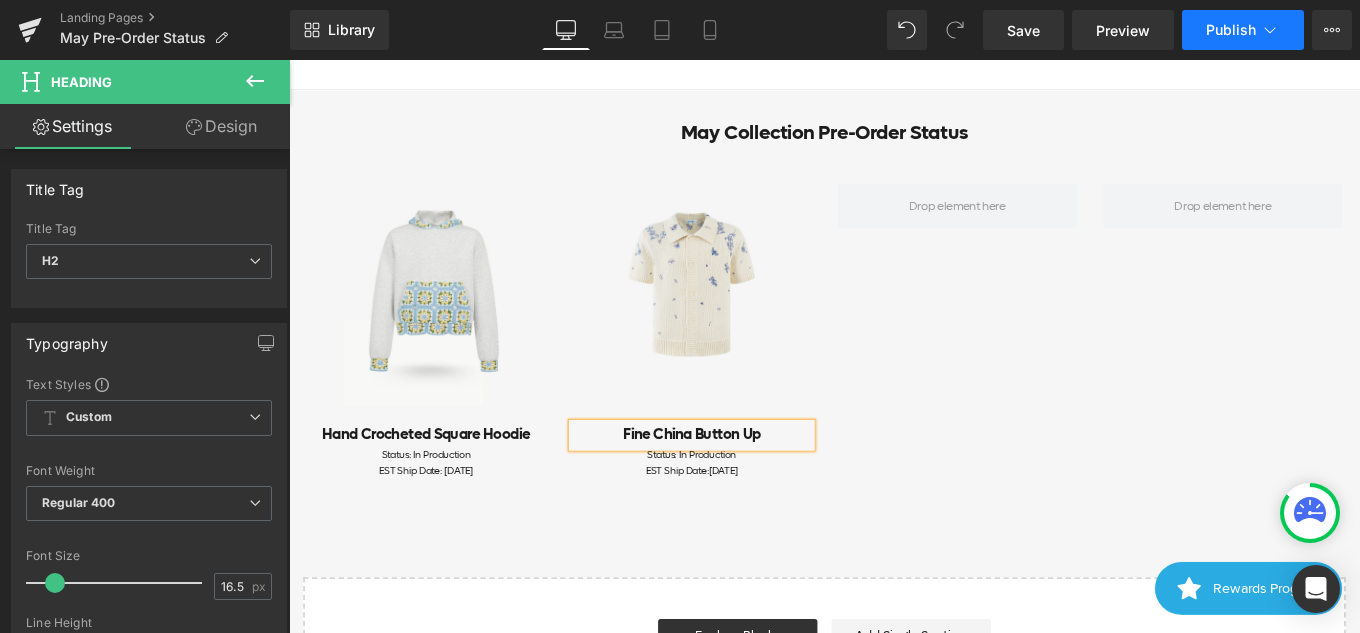 click on "Publish" at bounding box center (1231, 30) 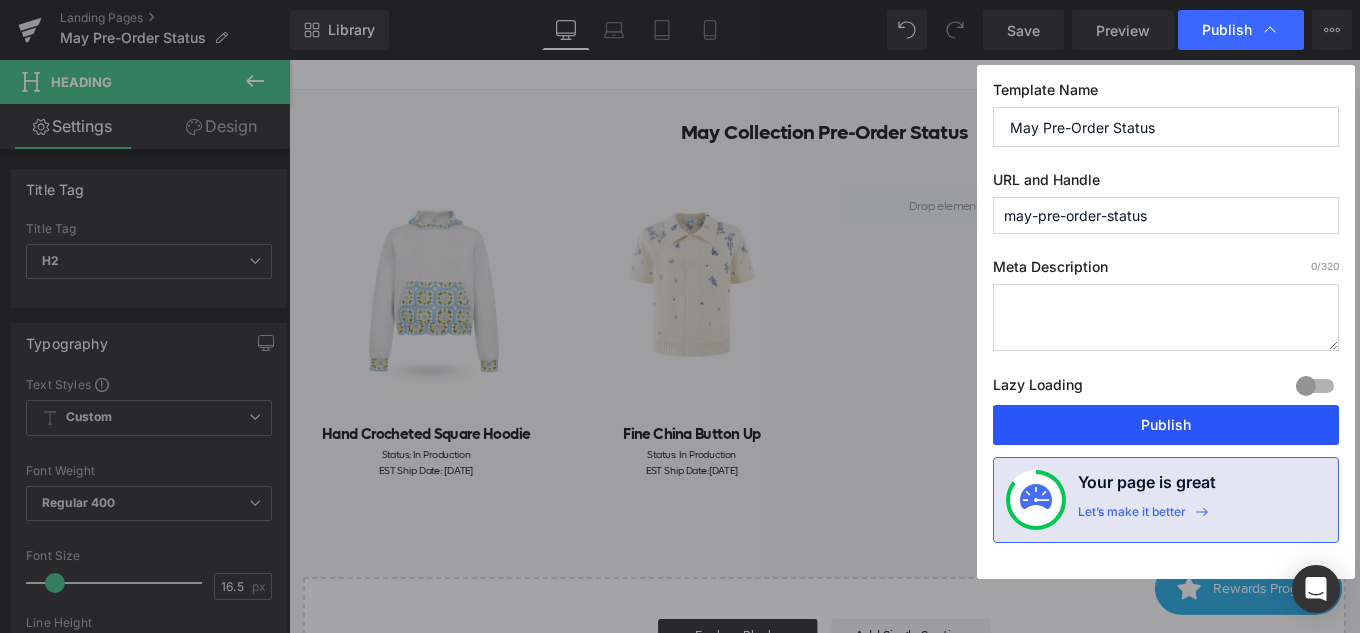 drag, startPoint x: 1147, startPoint y: 430, endPoint x: 910, endPoint y: 416, distance: 237.41315 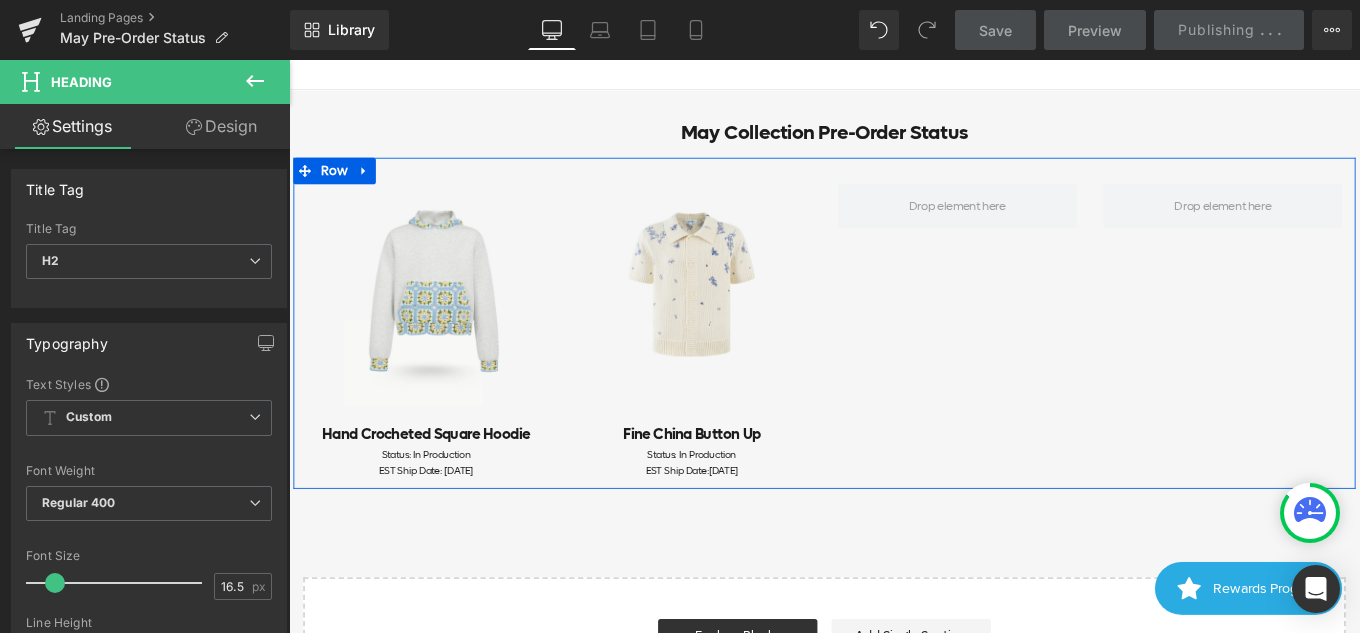 scroll, scrollTop: 0, scrollLeft: 0, axis: both 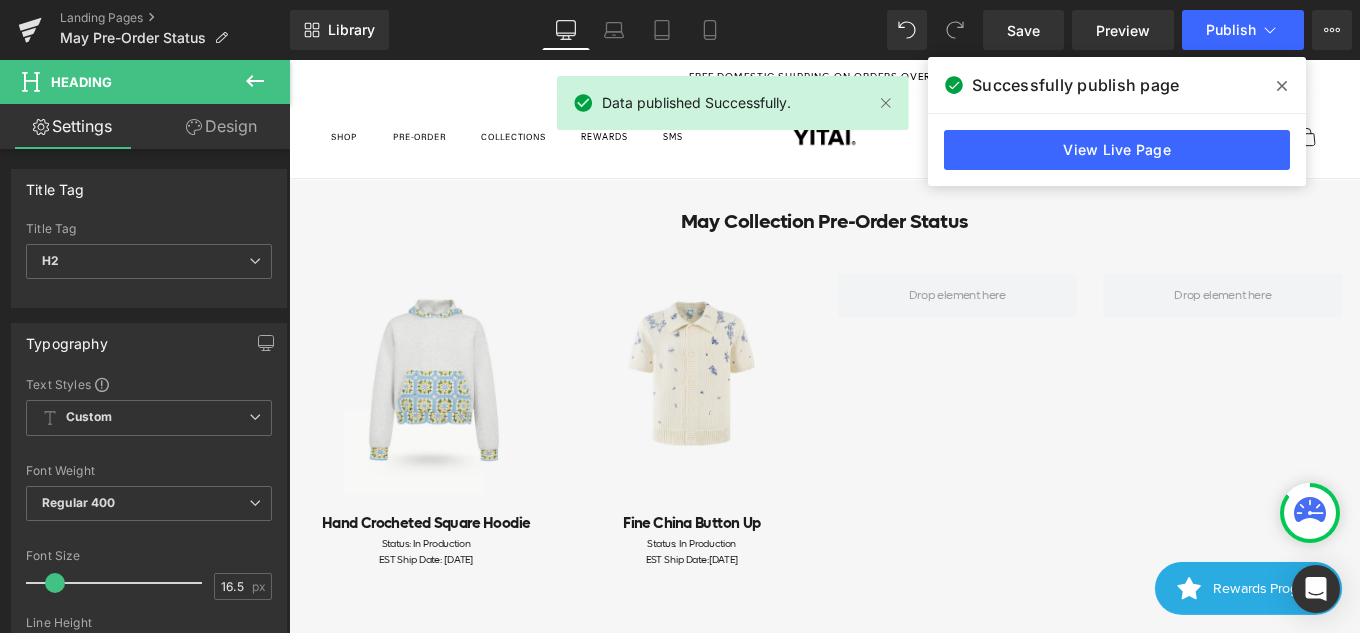 click 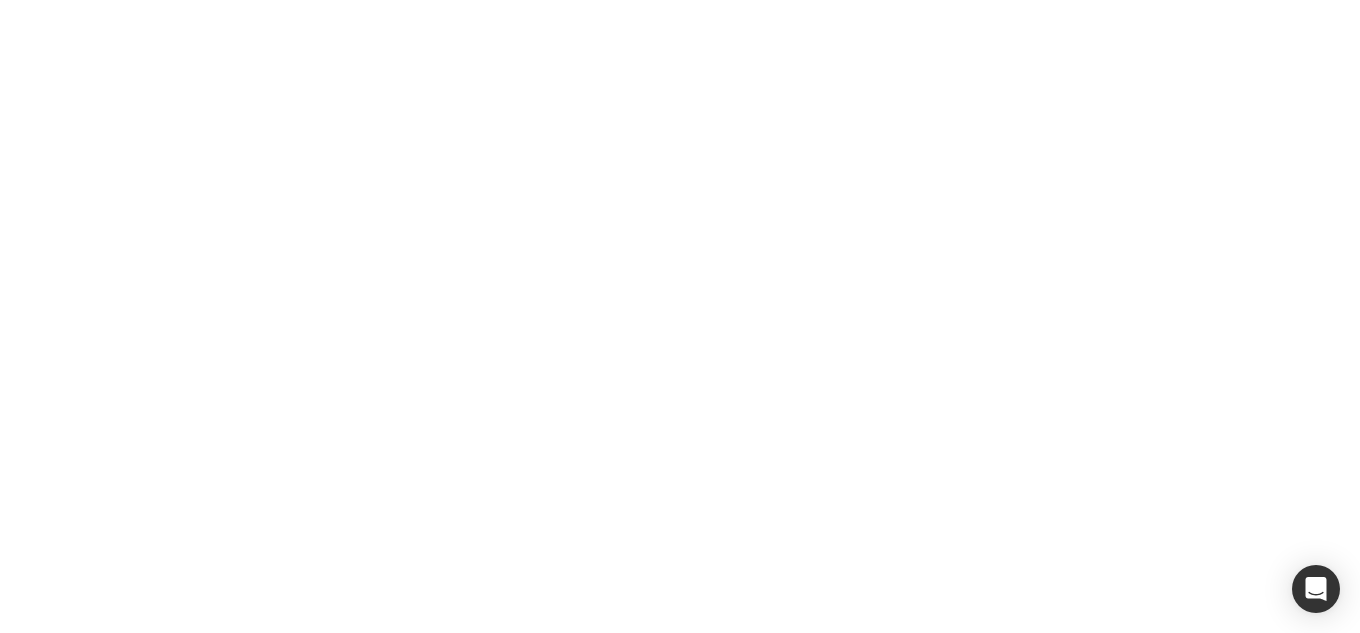 scroll, scrollTop: 0, scrollLeft: 0, axis: both 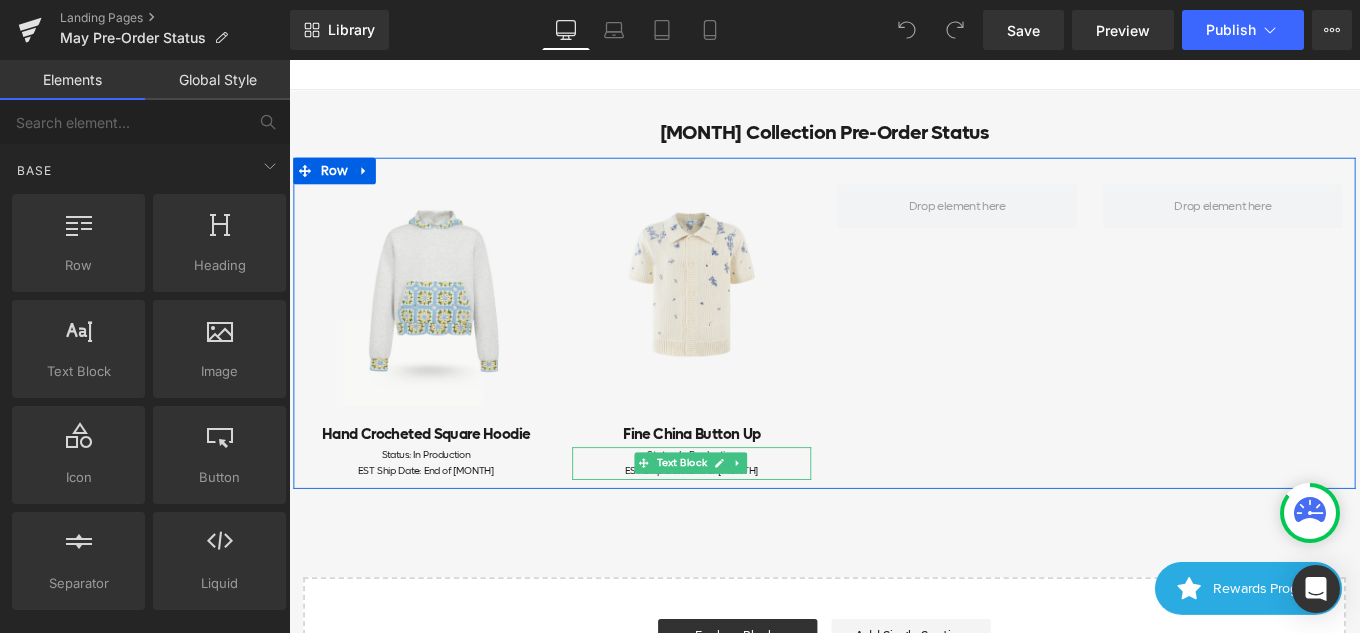 click on "End of [MONTH]" at bounding box center [779, 524] 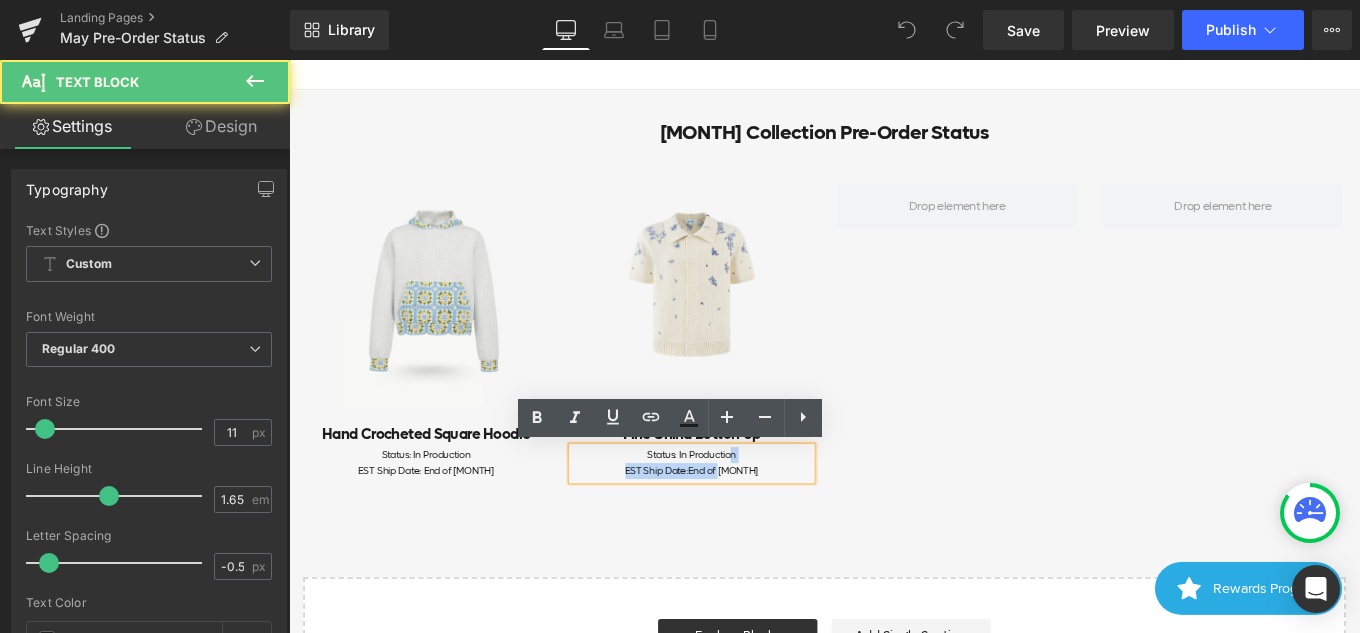 click on "Status: In Production EST Ship Date:  End of [MONTH]" at bounding box center (744, 516) 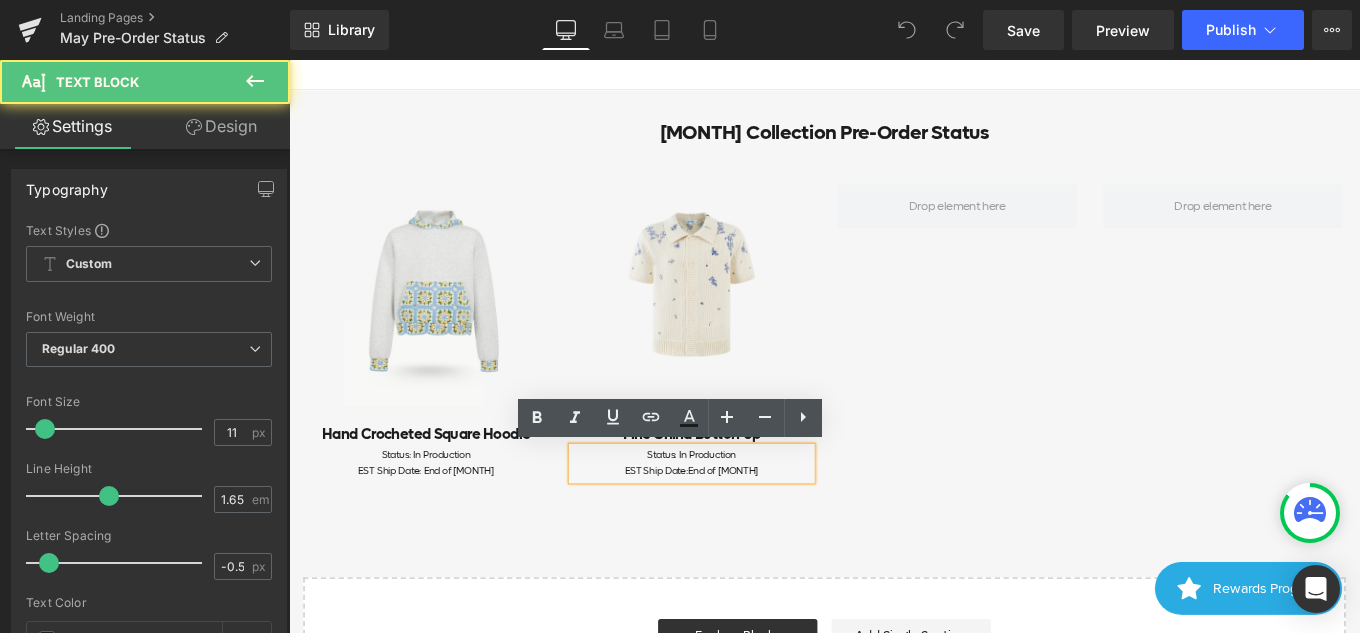 click on "EST Ship Date:  End of [MONTH]" at bounding box center (744, 525) 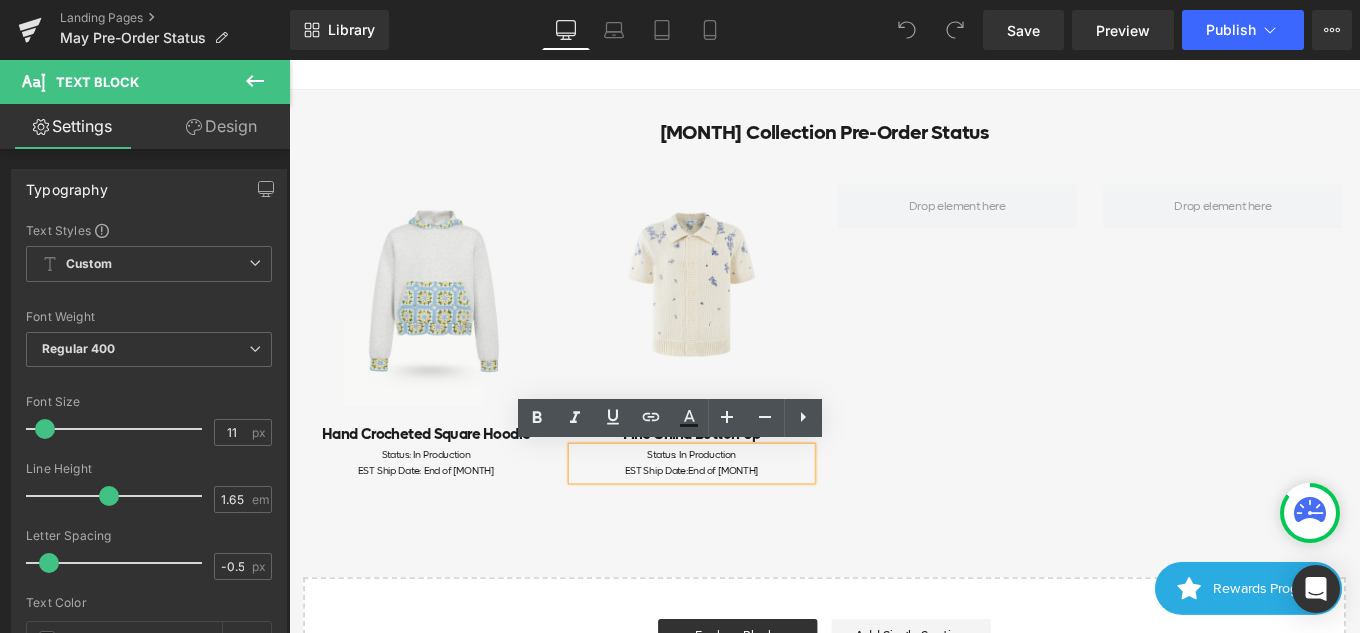 type 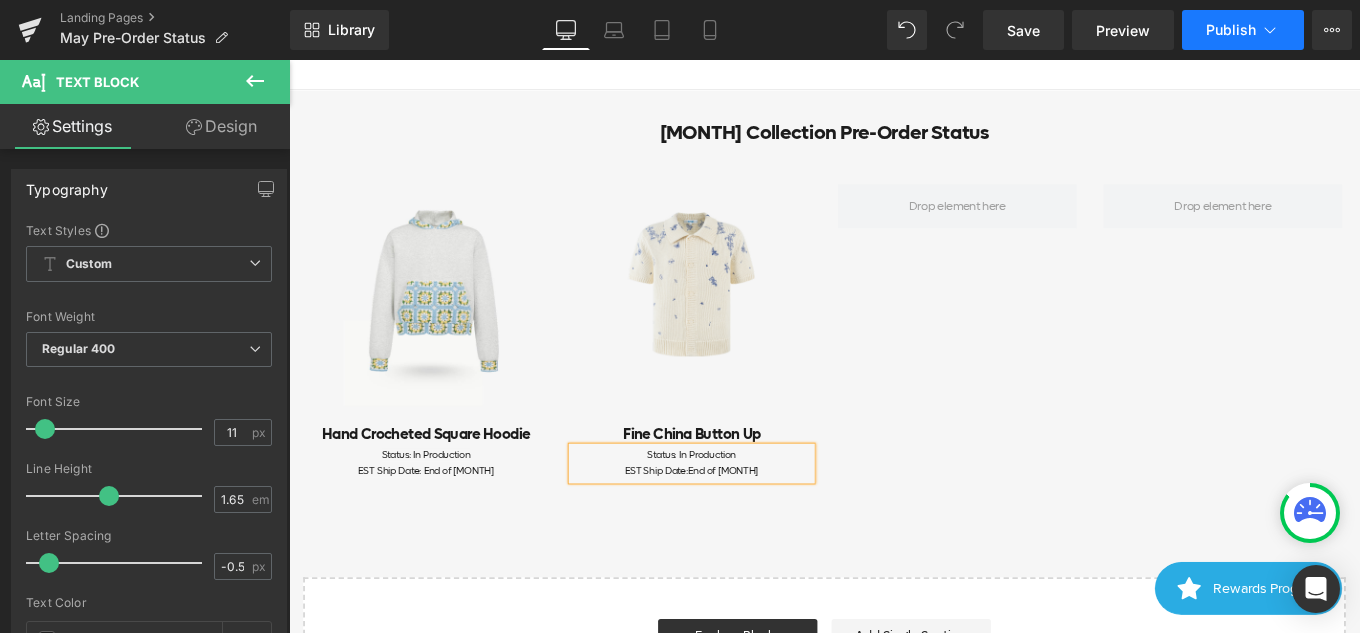 click on "Publish" at bounding box center (1231, 30) 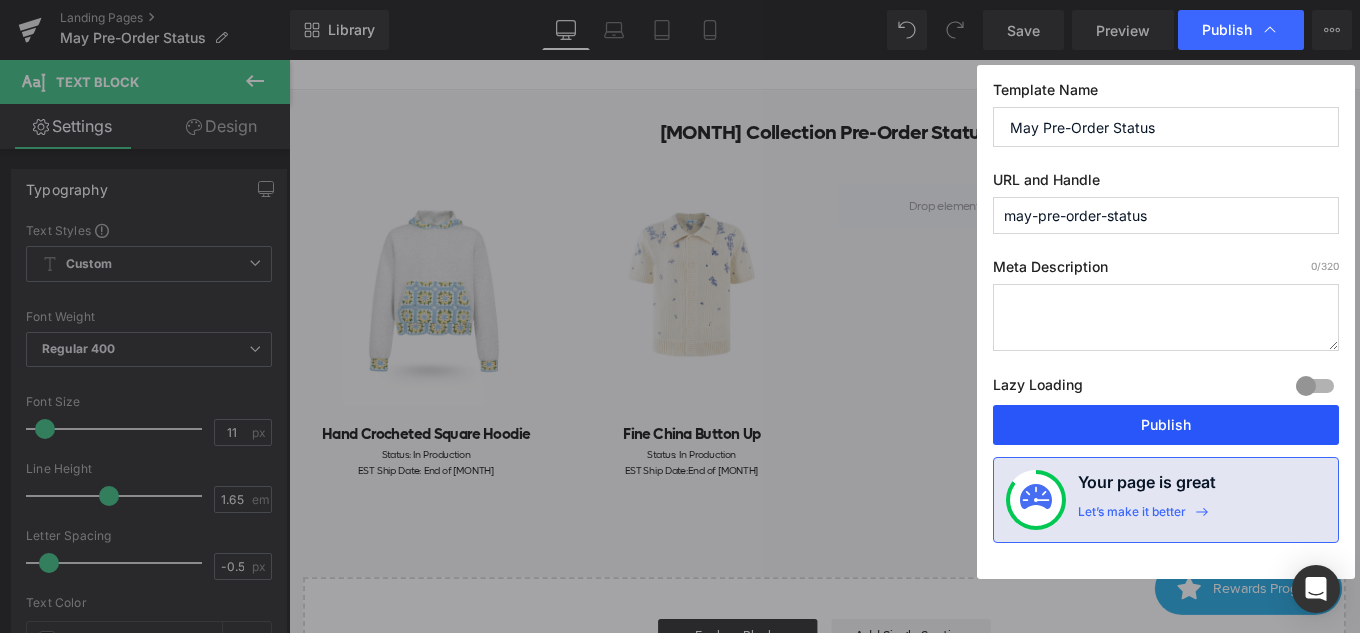 click on "Publish" at bounding box center (1166, 425) 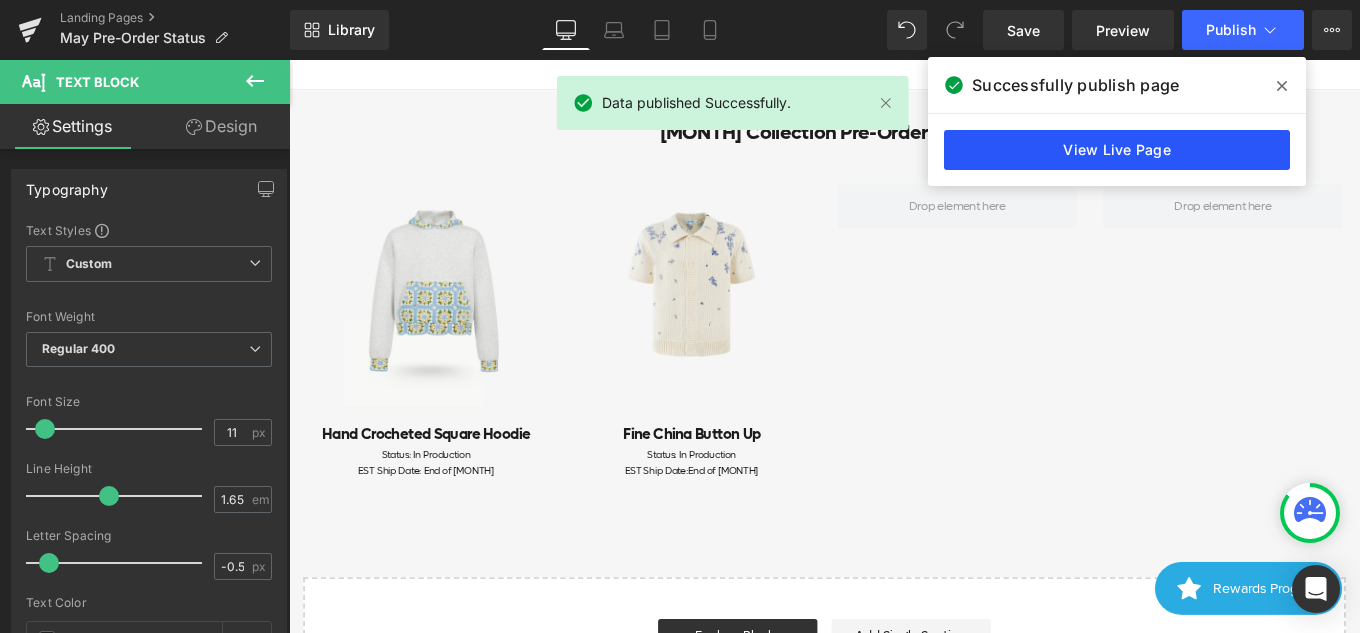 click on "View Live Page" at bounding box center [1117, 150] 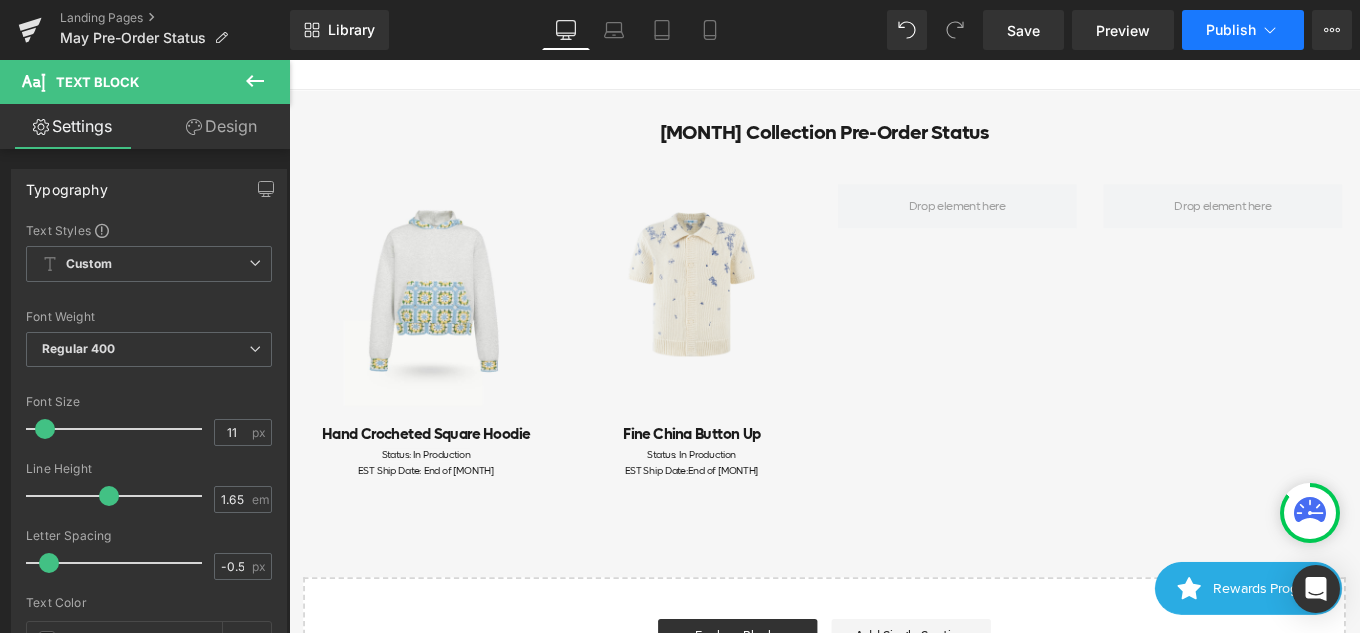 click on "Publish" at bounding box center (1243, 30) 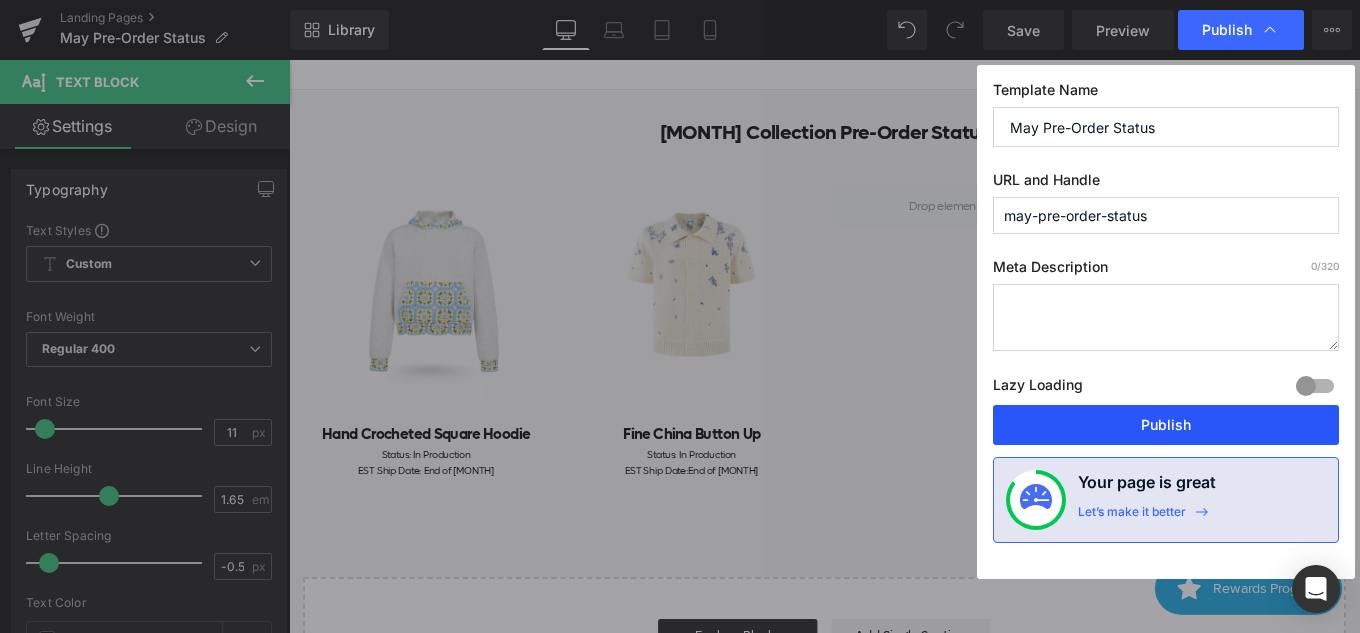 click on "Publish" at bounding box center (1166, 425) 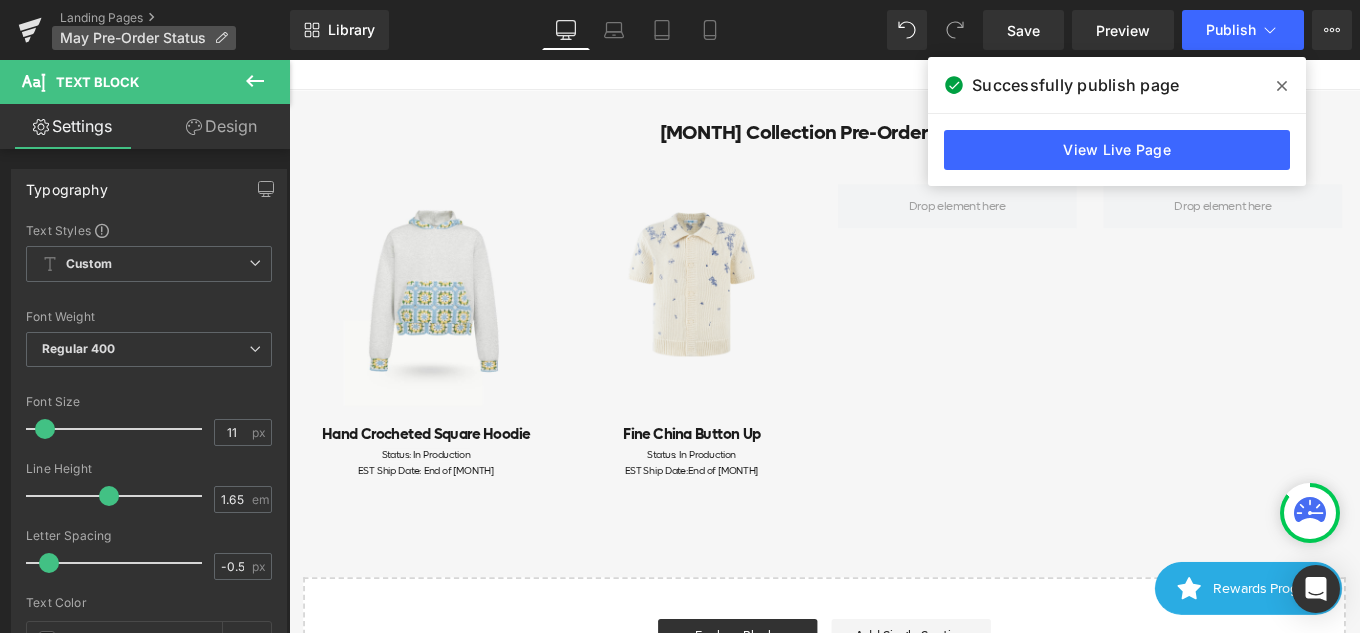 click on "May Pre-Order Status" at bounding box center (133, 38) 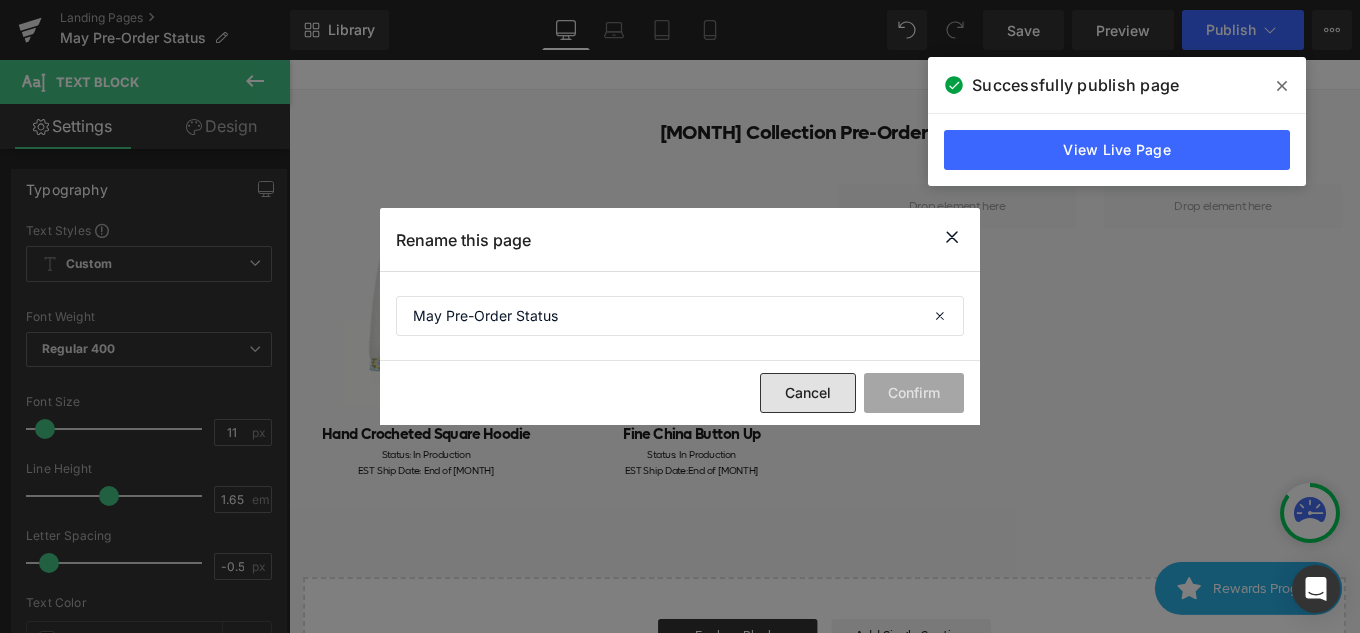 click on "Cancel" at bounding box center [808, 393] 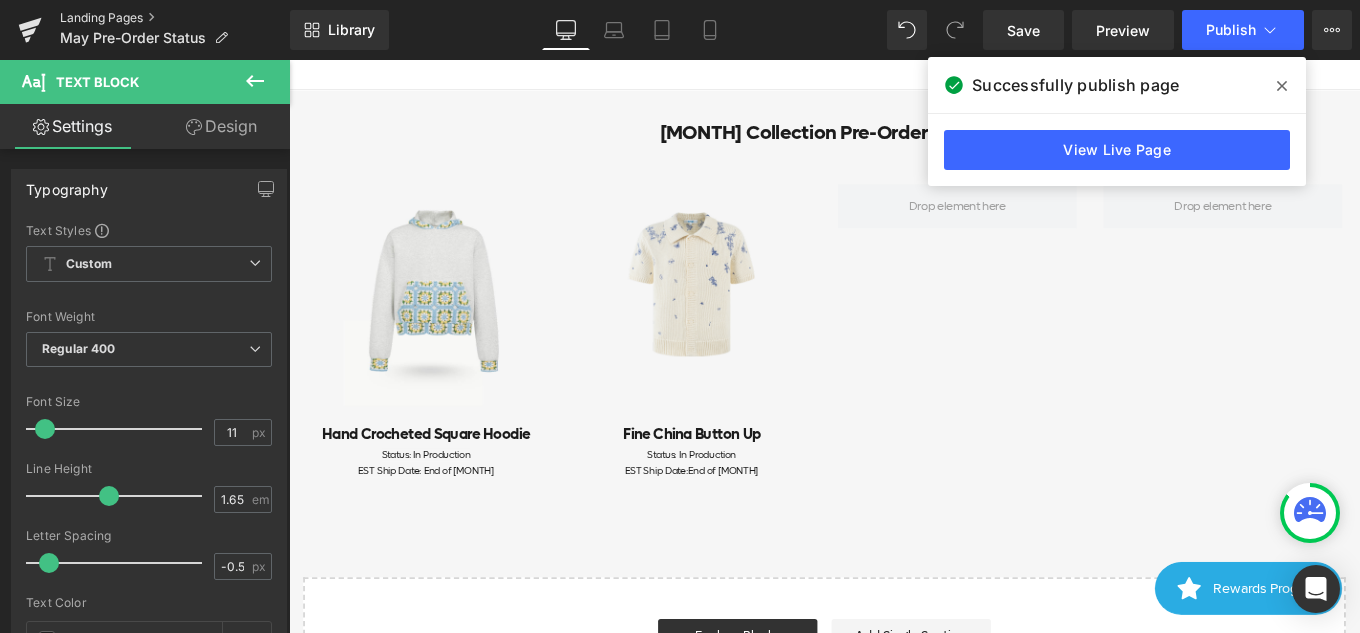 click on "Landing Pages" at bounding box center (175, 18) 